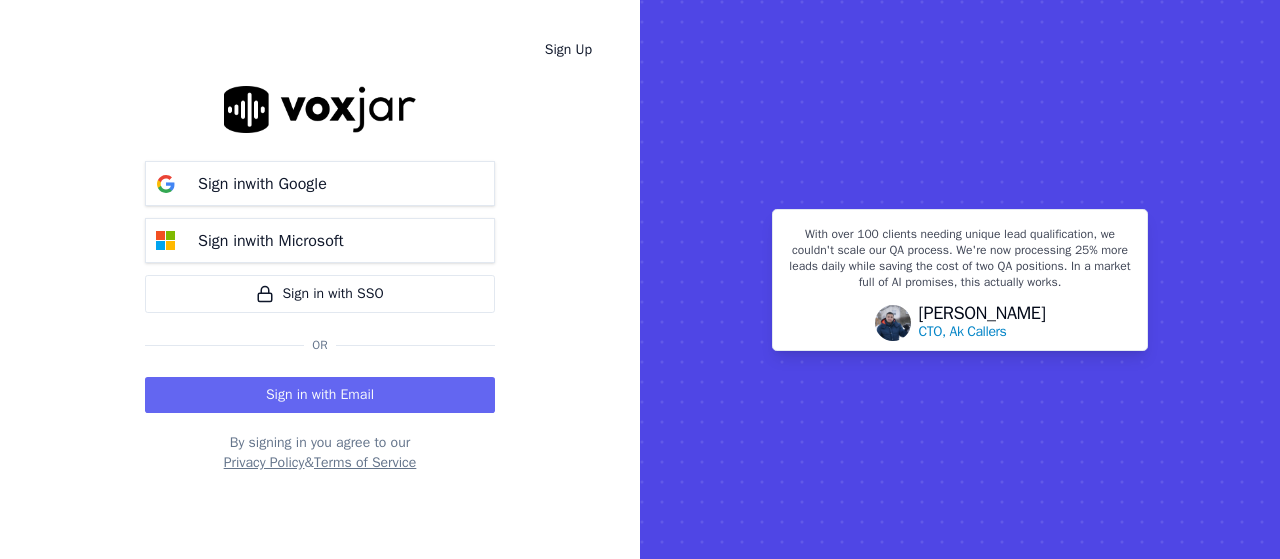 scroll, scrollTop: 0, scrollLeft: 0, axis: both 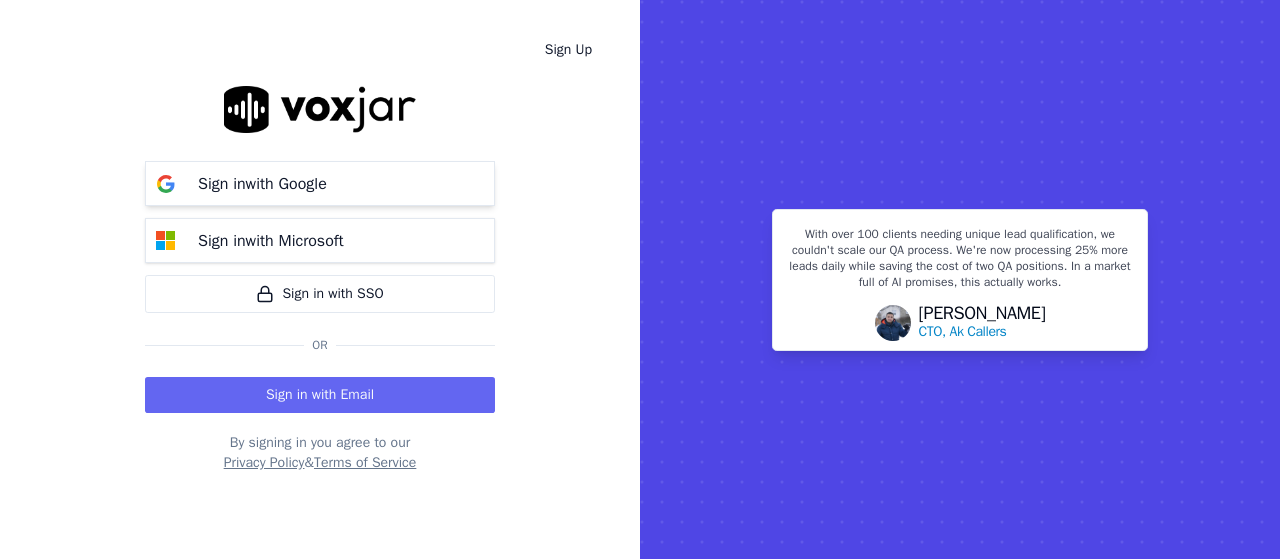 click on "Sign in  with Google" at bounding box center (320, 183) 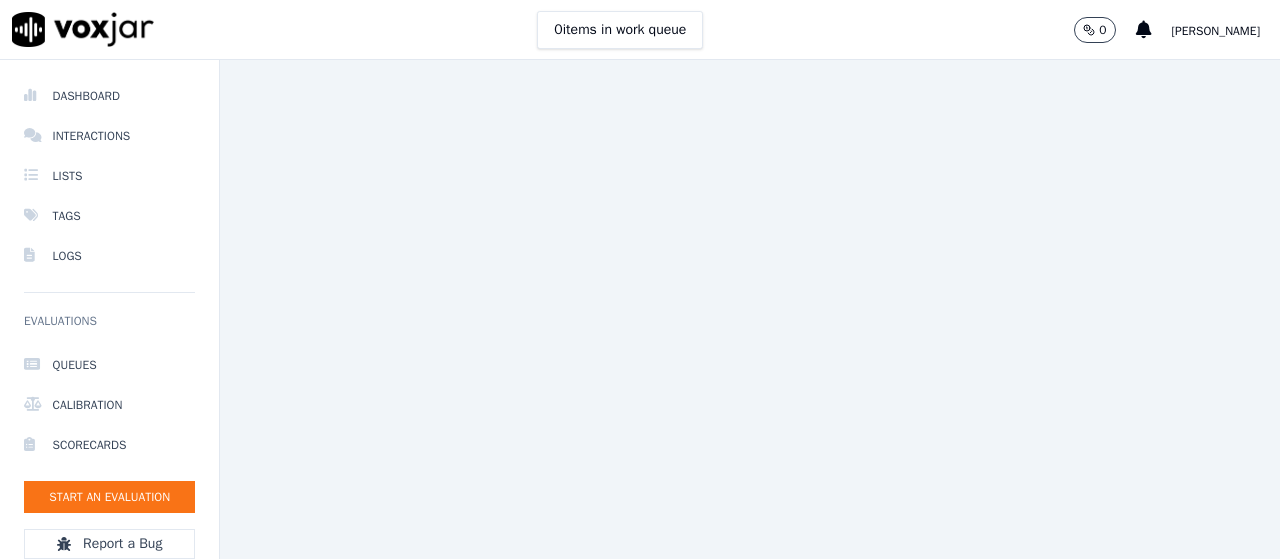 scroll, scrollTop: 0, scrollLeft: 0, axis: both 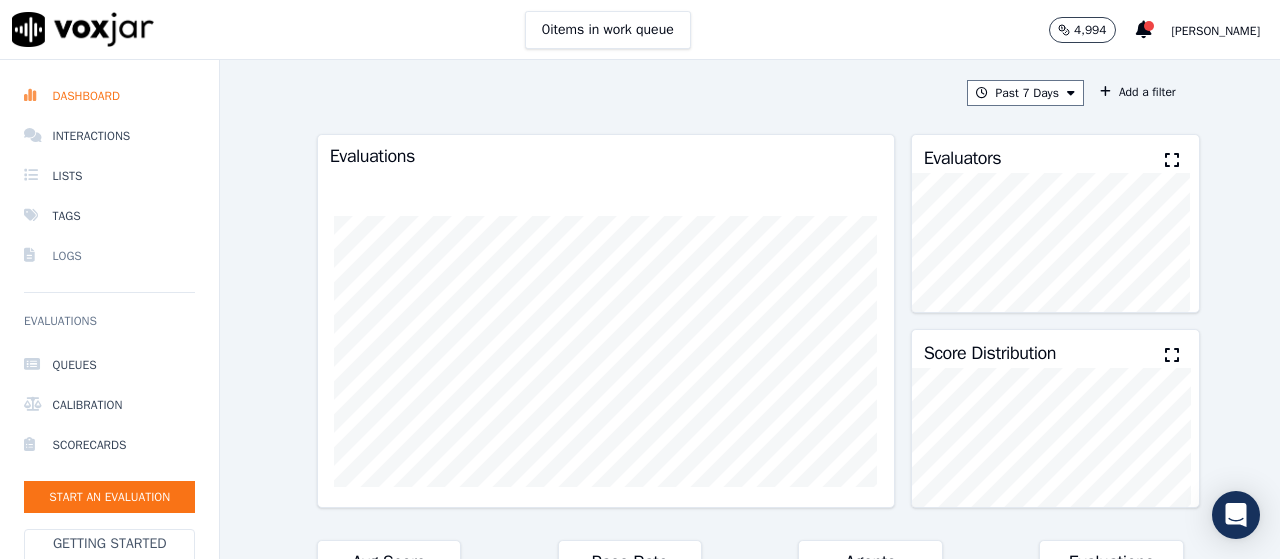 click on "Logs" at bounding box center [109, 256] 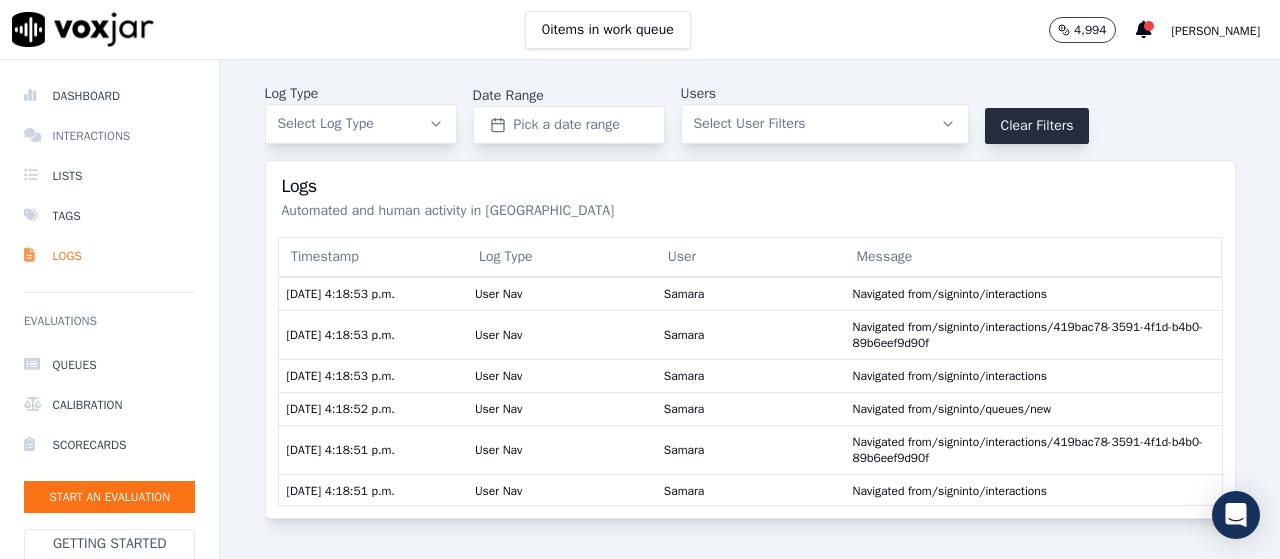 click on "Interactions" at bounding box center [109, 136] 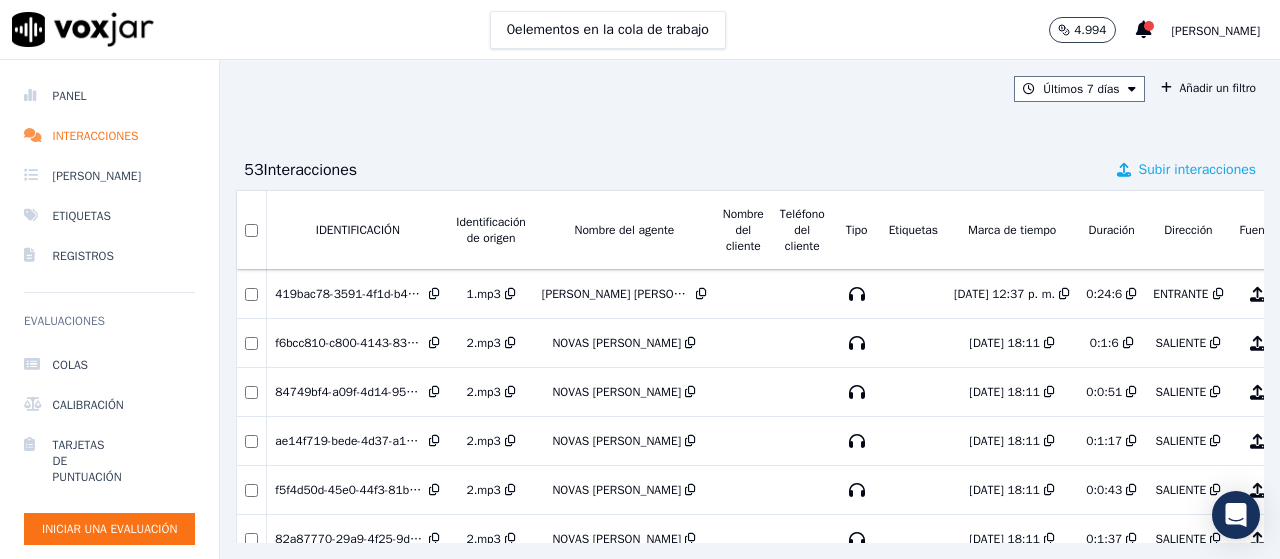 click on "Subir interacciones" at bounding box center (1197, 169) 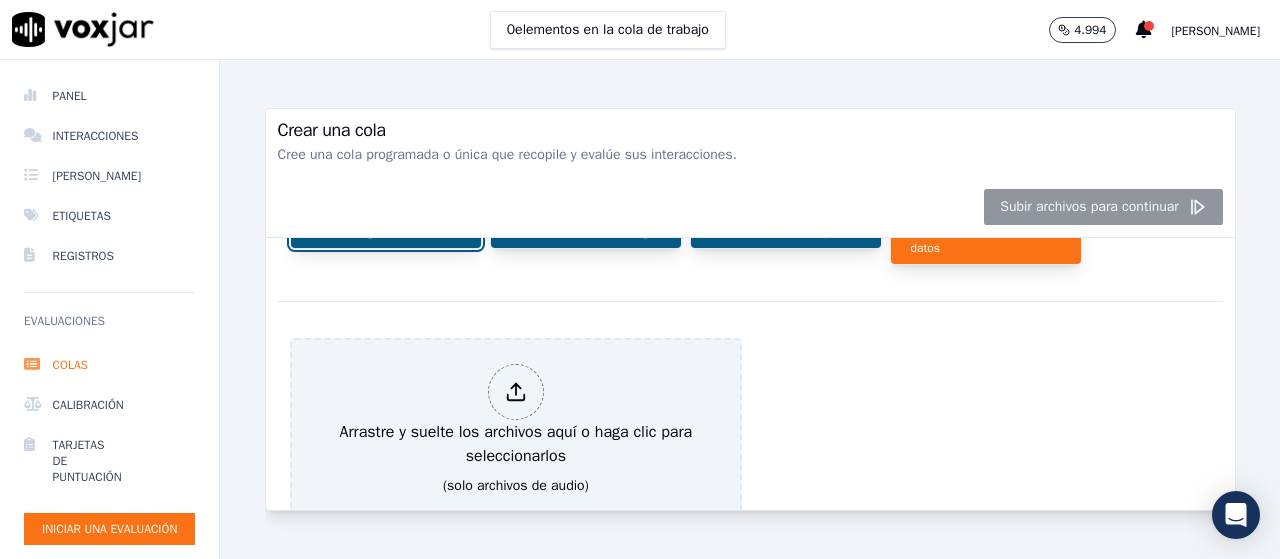 scroll, scrollTop: 200, scrollLeft: 0, axis: vertical 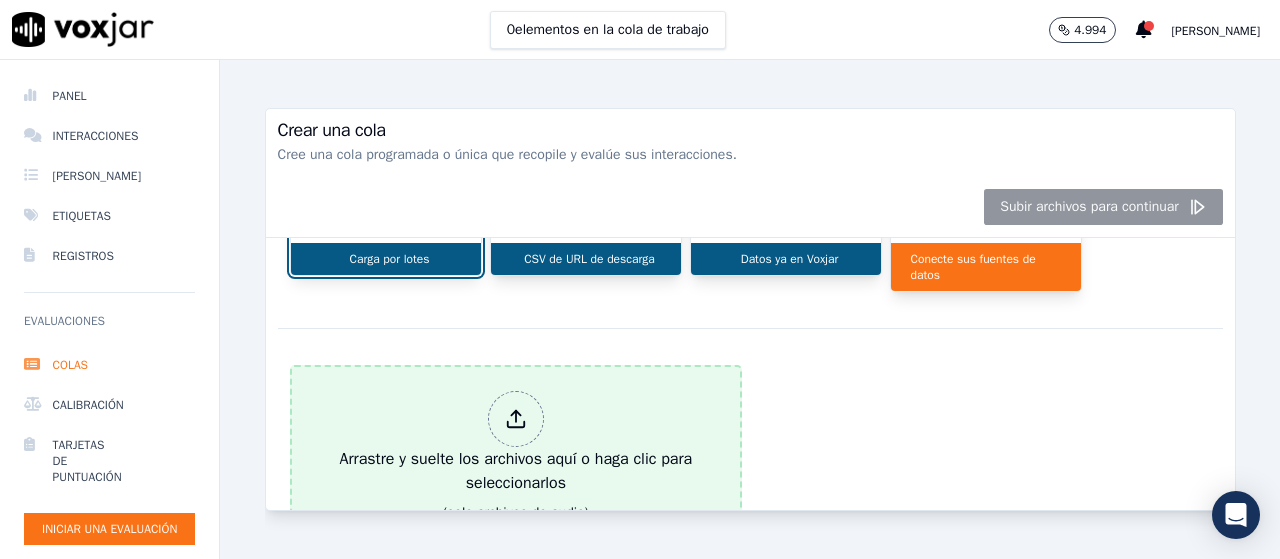 click 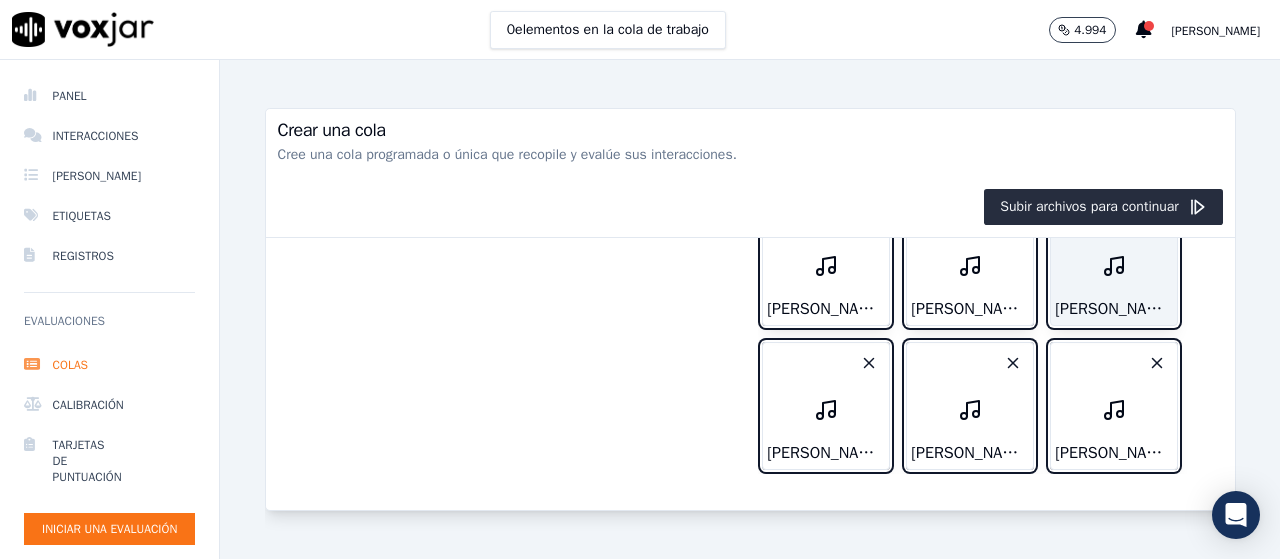 scroll, scrollTop: 1005, scrollLeft: 0, axis: vertical 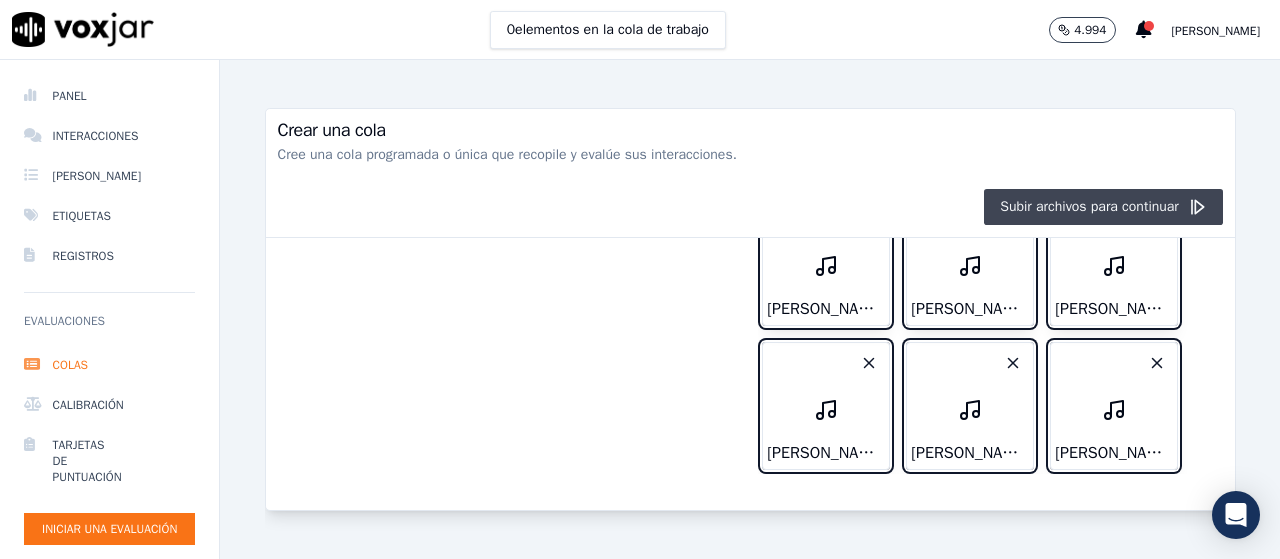 click on "Subir archivos para continuar" at bounding box center (1089, 206) 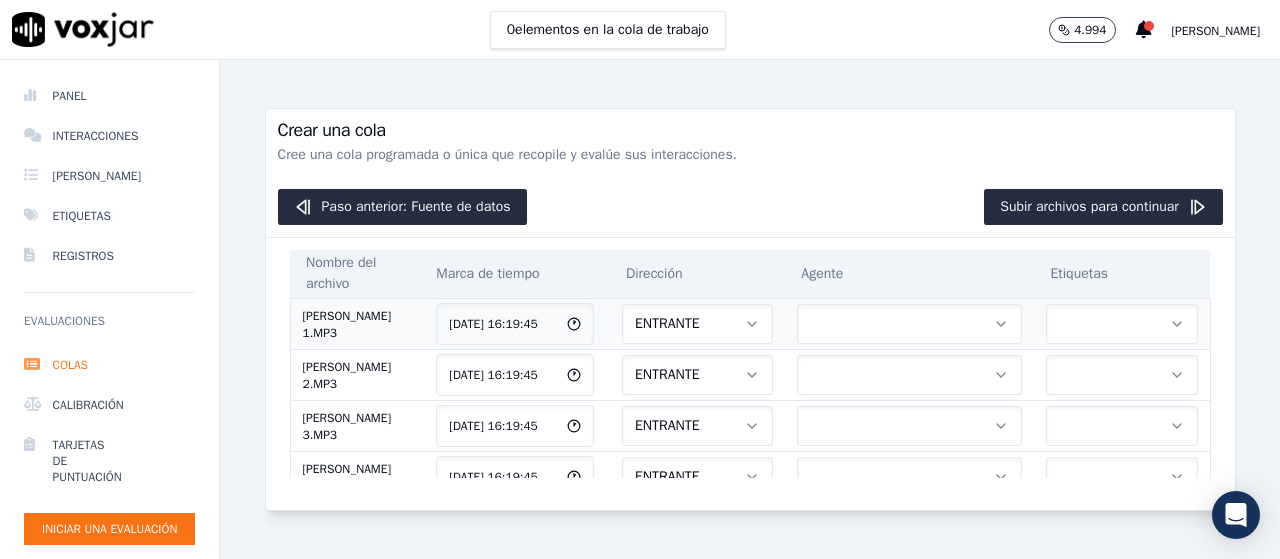 click at bounding box center (909, 324) 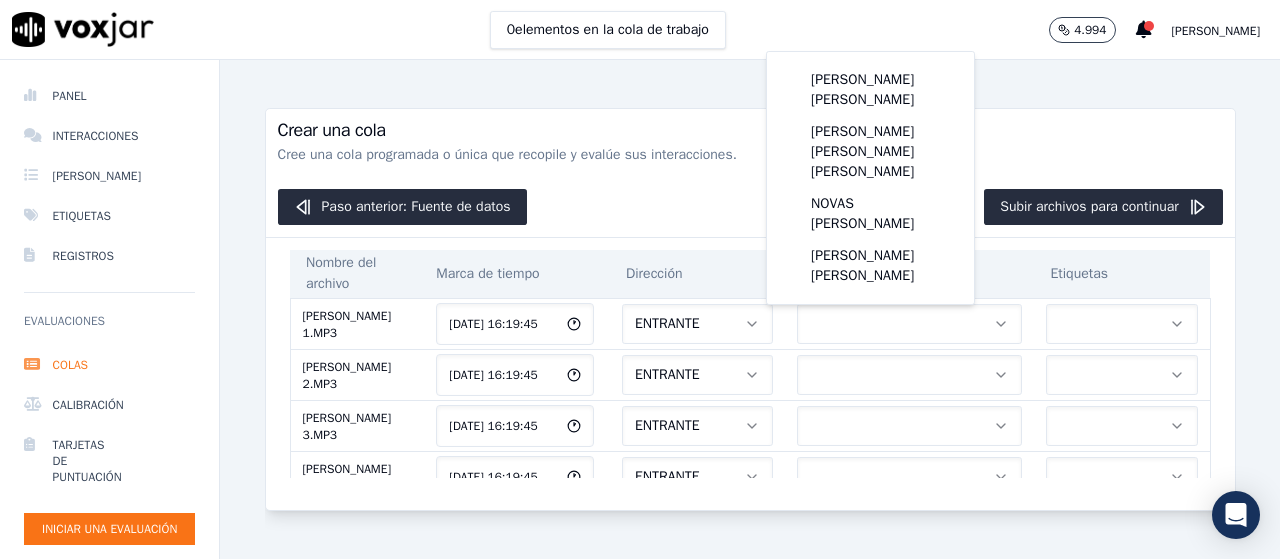 click on "Cree una cola programada o única que recopile y evalúe sus interacciones." 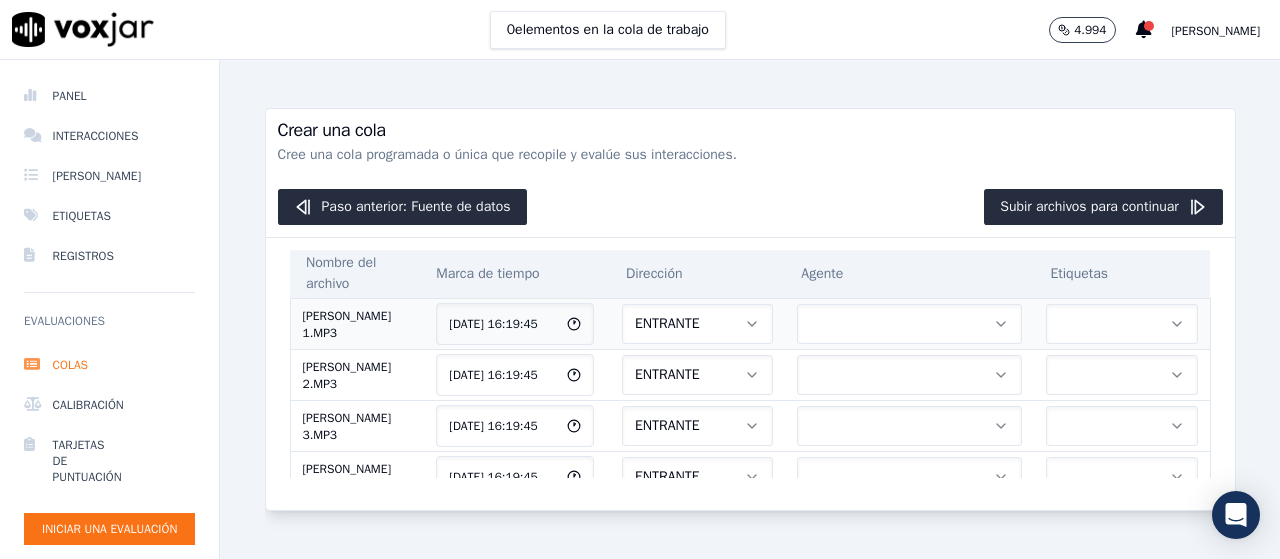 click 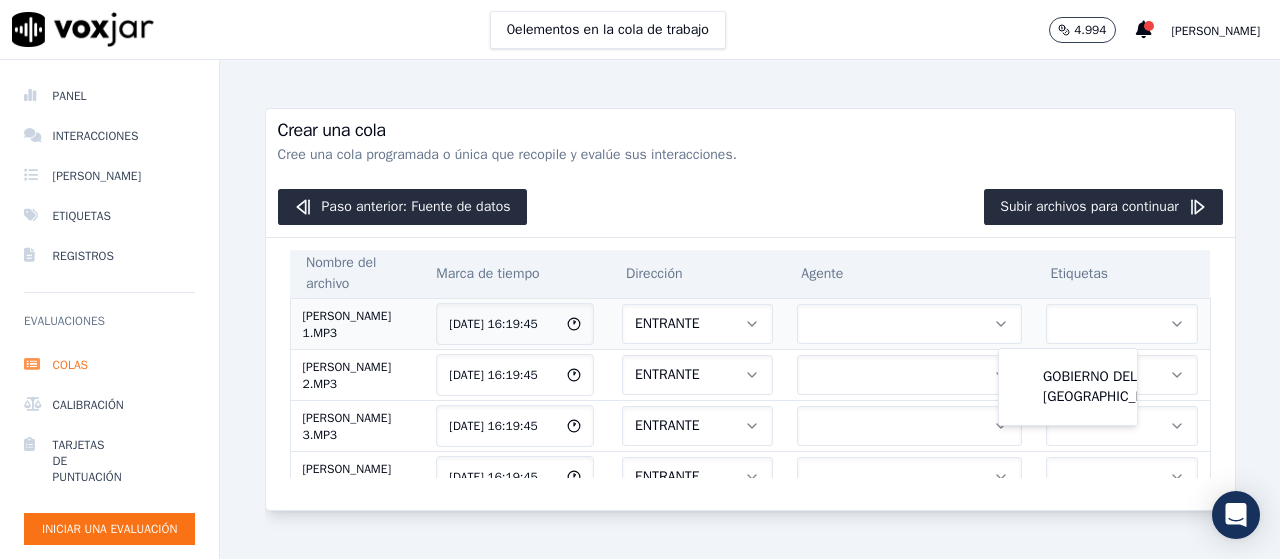 click 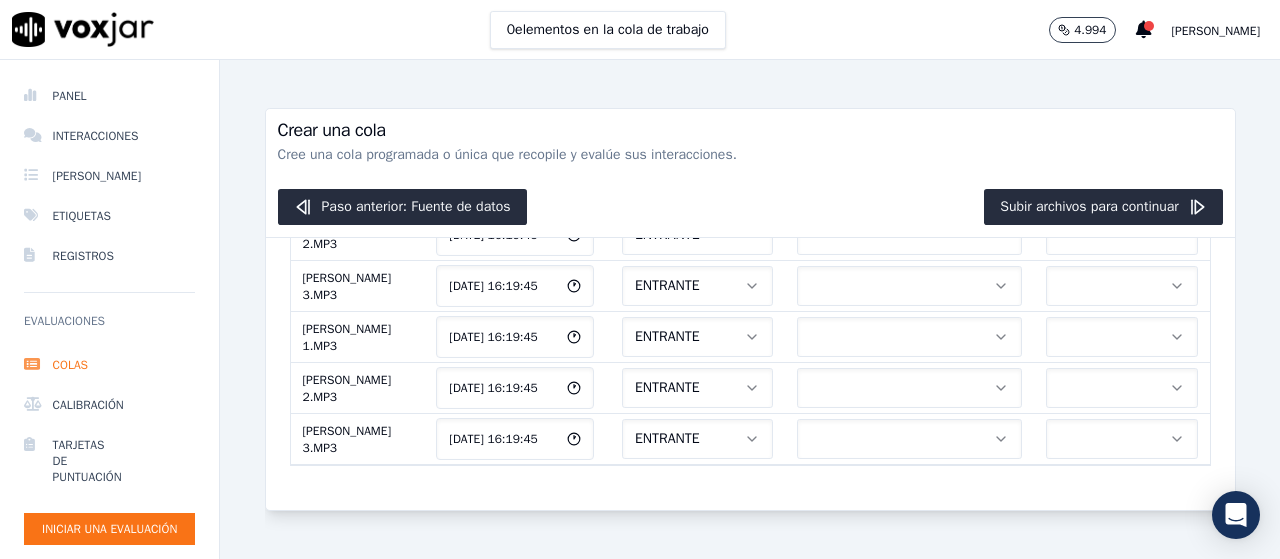 scroll, scrollTop: 879, scrollLeft: 0, axis: vertical 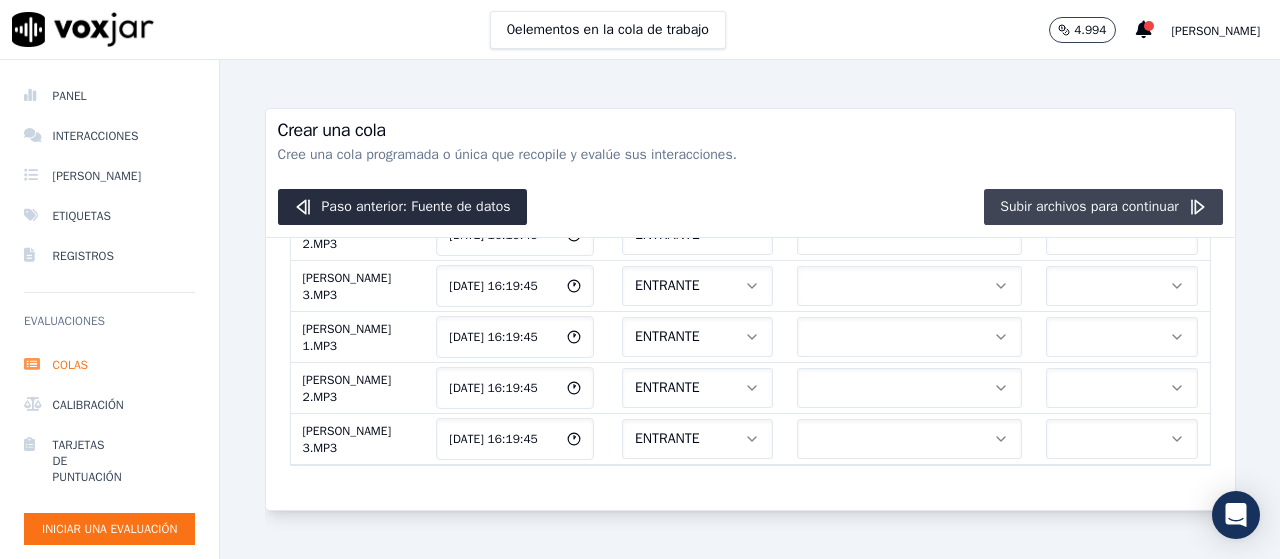 click on "Subir archivos para continuar" at bounding box center (1089, 206) 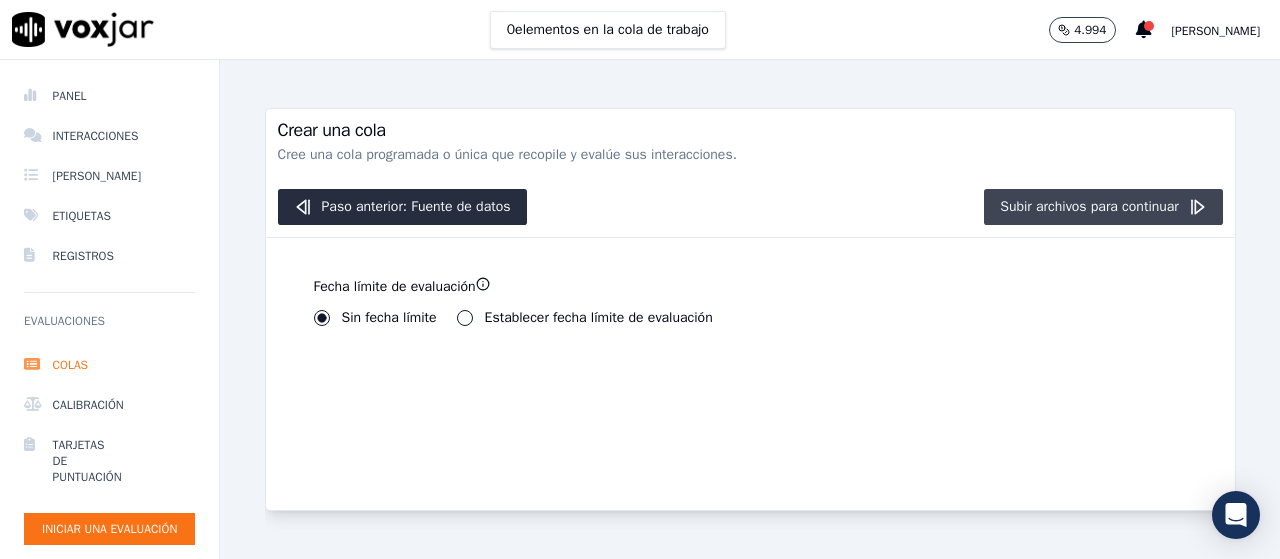 click on "Subir archivos para continuar" at bounding box center (1089, 206) 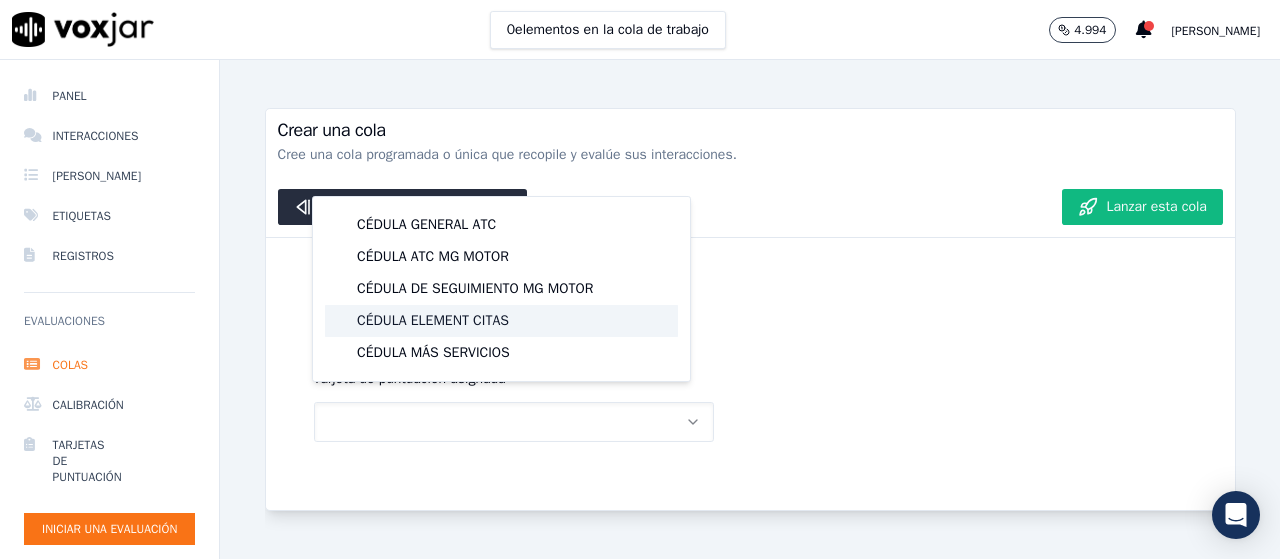 click on "CÉDULA ELEMENT CITAS" 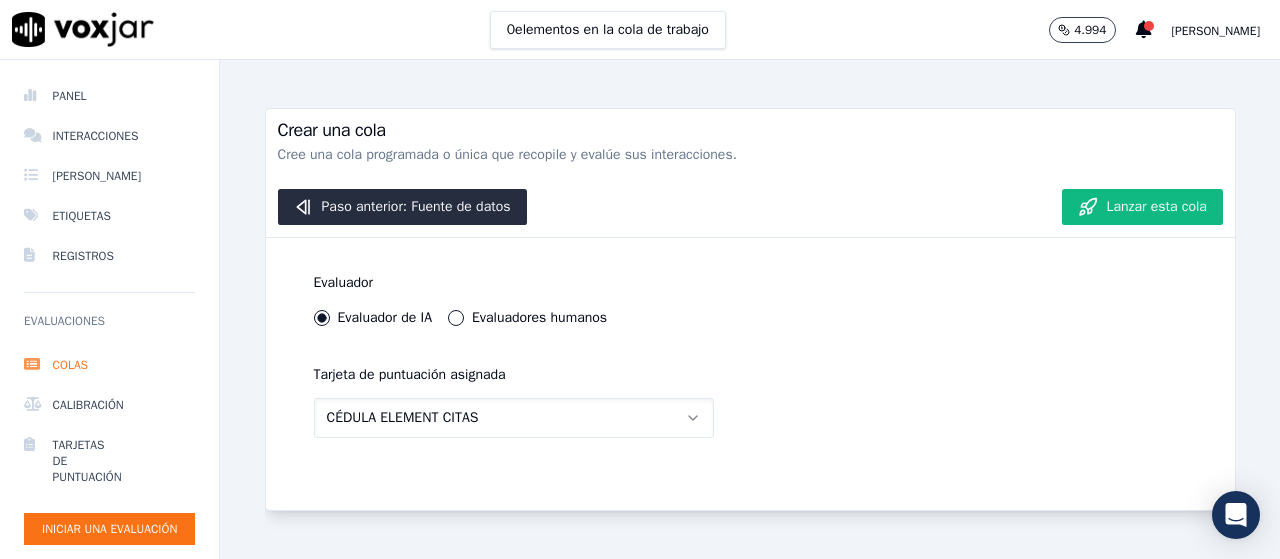 scroll, scrollTop: 48, scrollLeft: 0, axis: vertical 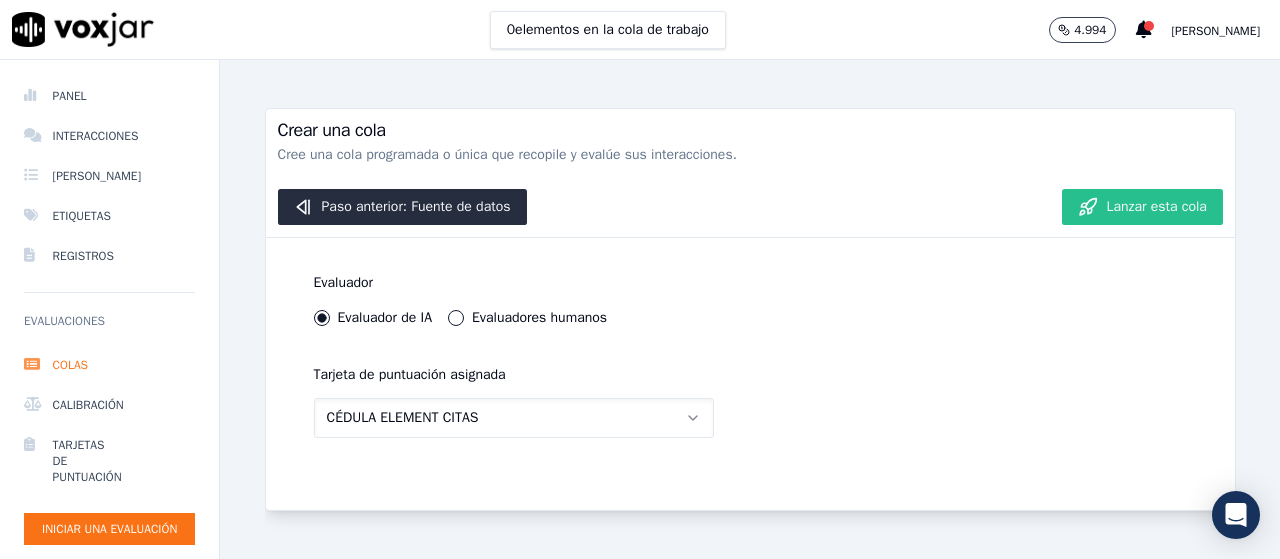 click on "Lanzar esta cola" at bounding box center (1156, 206) 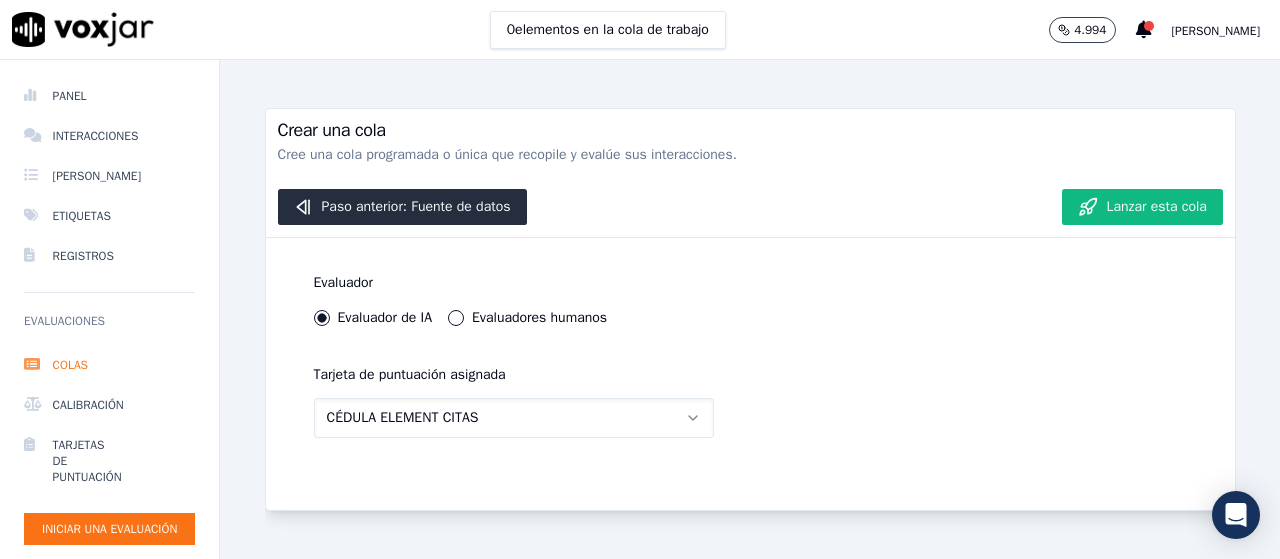scroll, scrollTop: 0, scrollLeft: 0, axis: both 